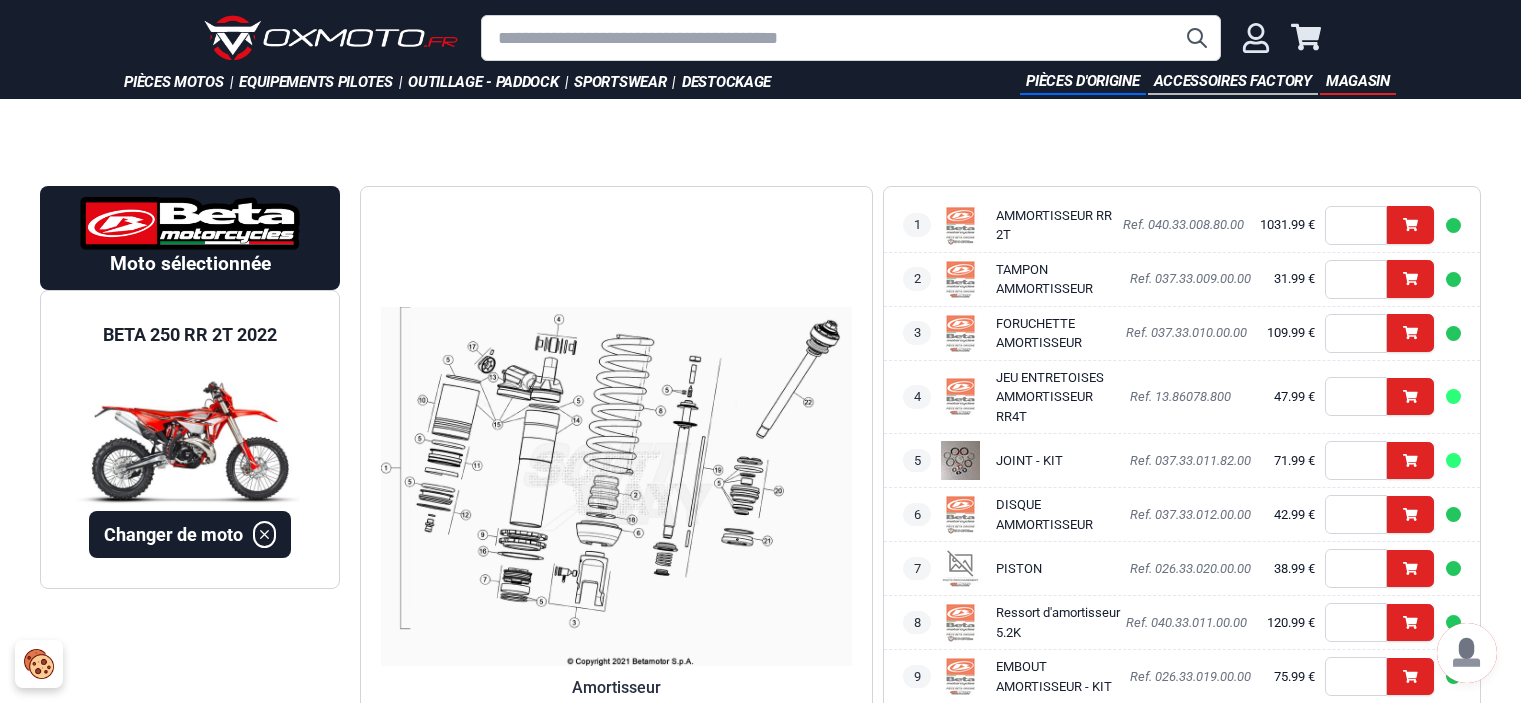 scroll, scrollTop: 364, scrollLeft: 0, axis: vertical 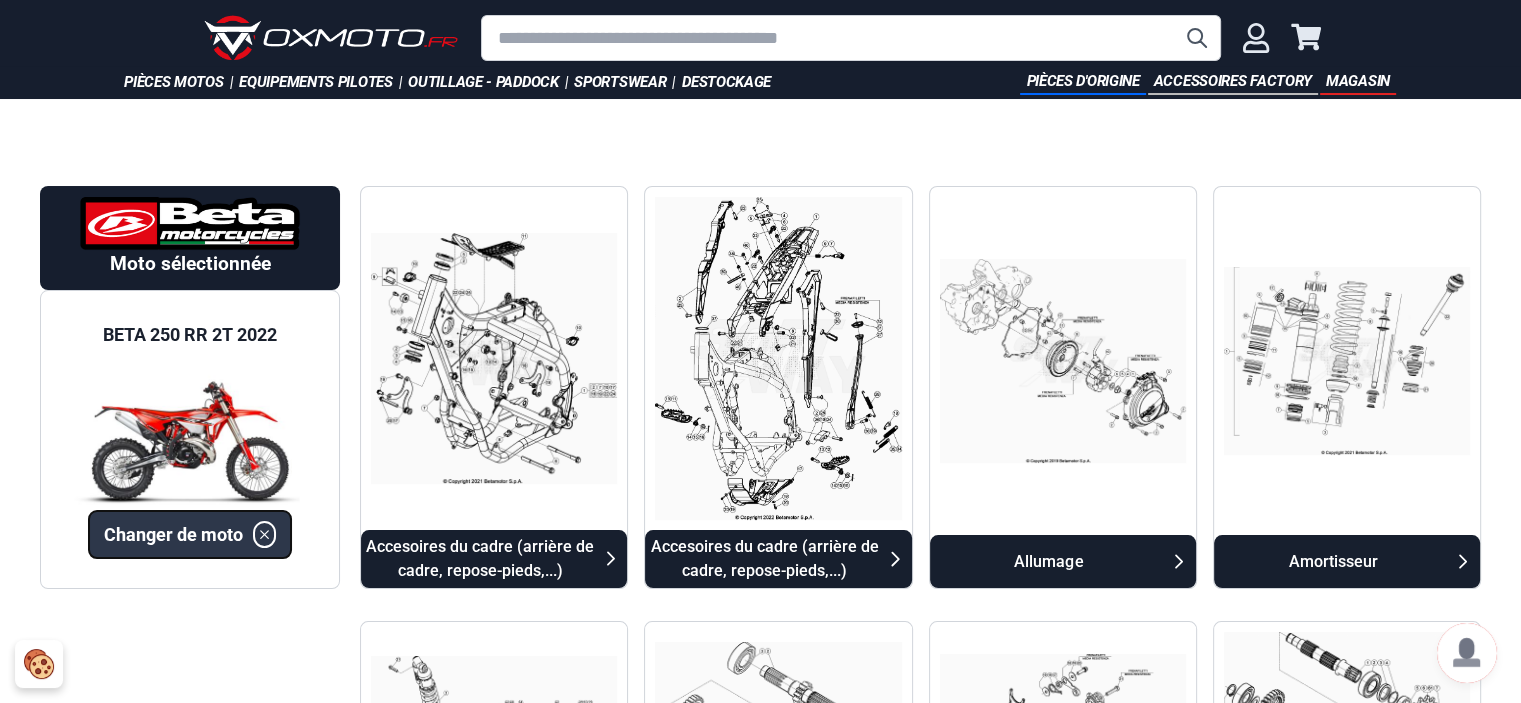 click on "Changer de moto" at bounding box center [190, 534] 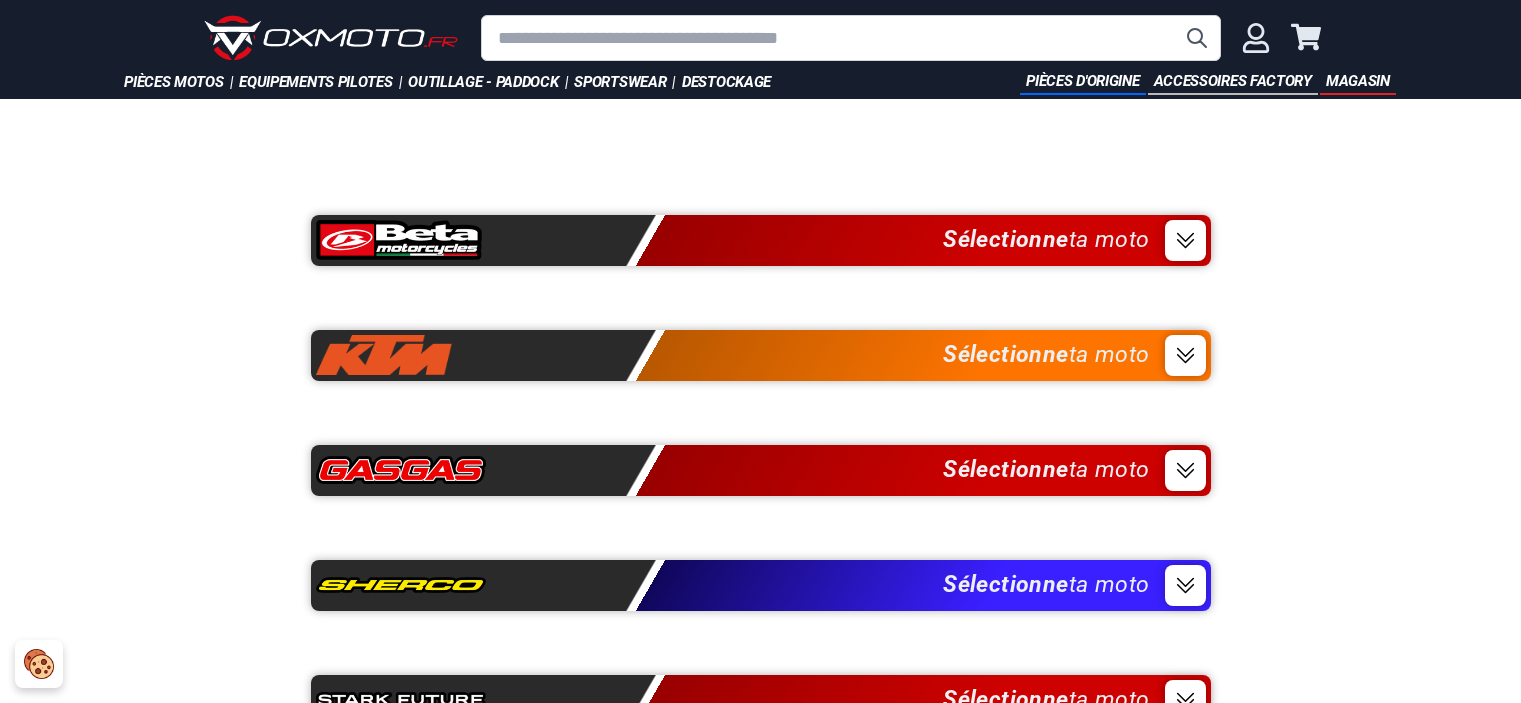 scroll, scrollTop: 0, scrollLeft: 0, axis: both 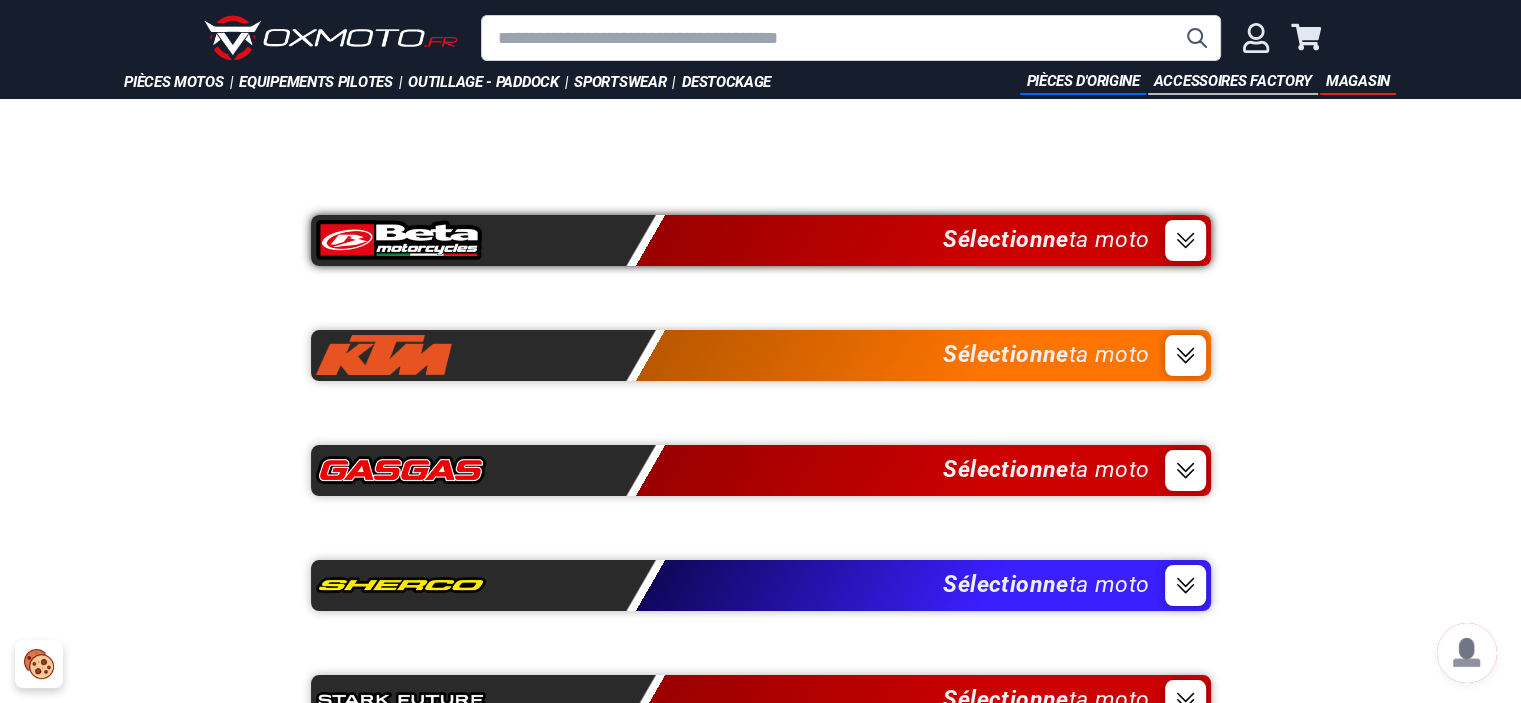 click on "Sélectionne  ta moto" at bounding box center (761, 240) 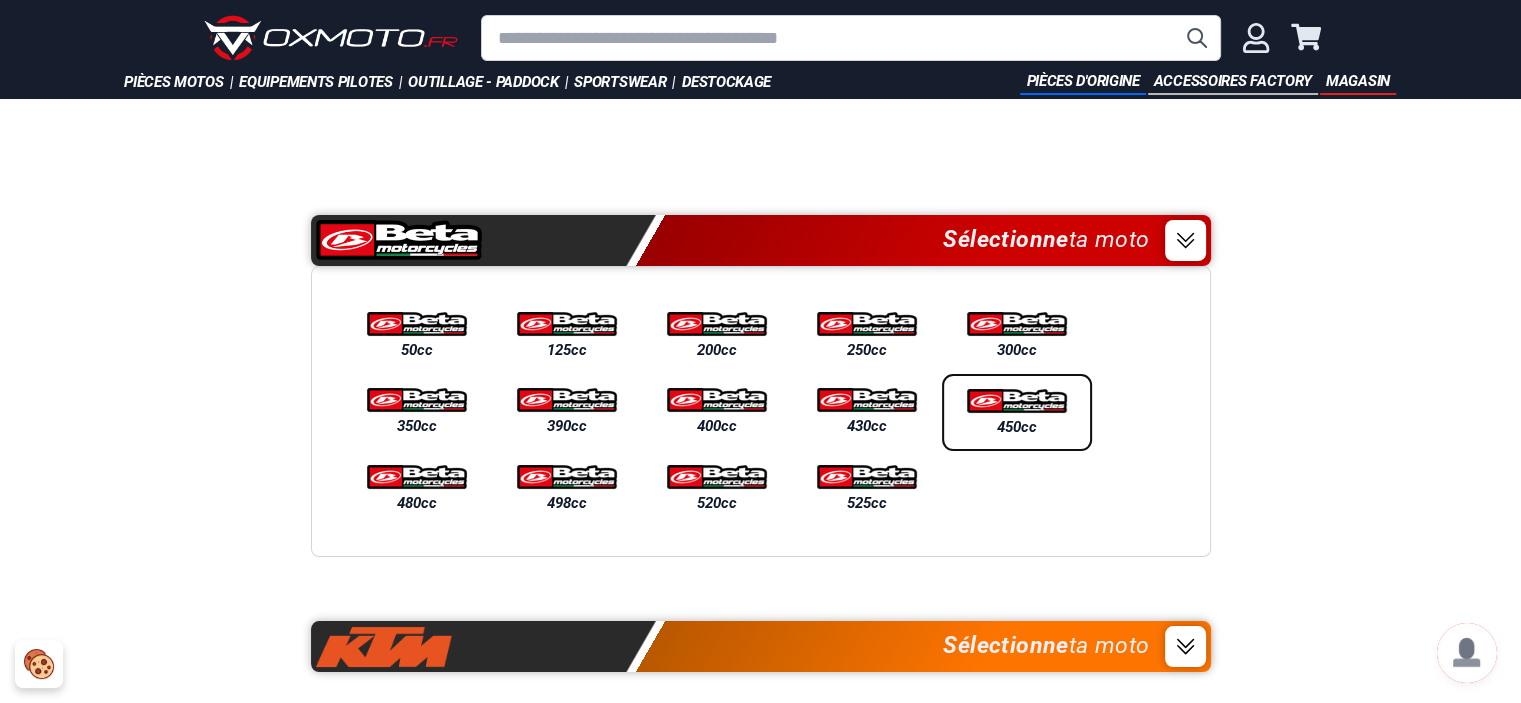 click at bounding box center (1017, 401) 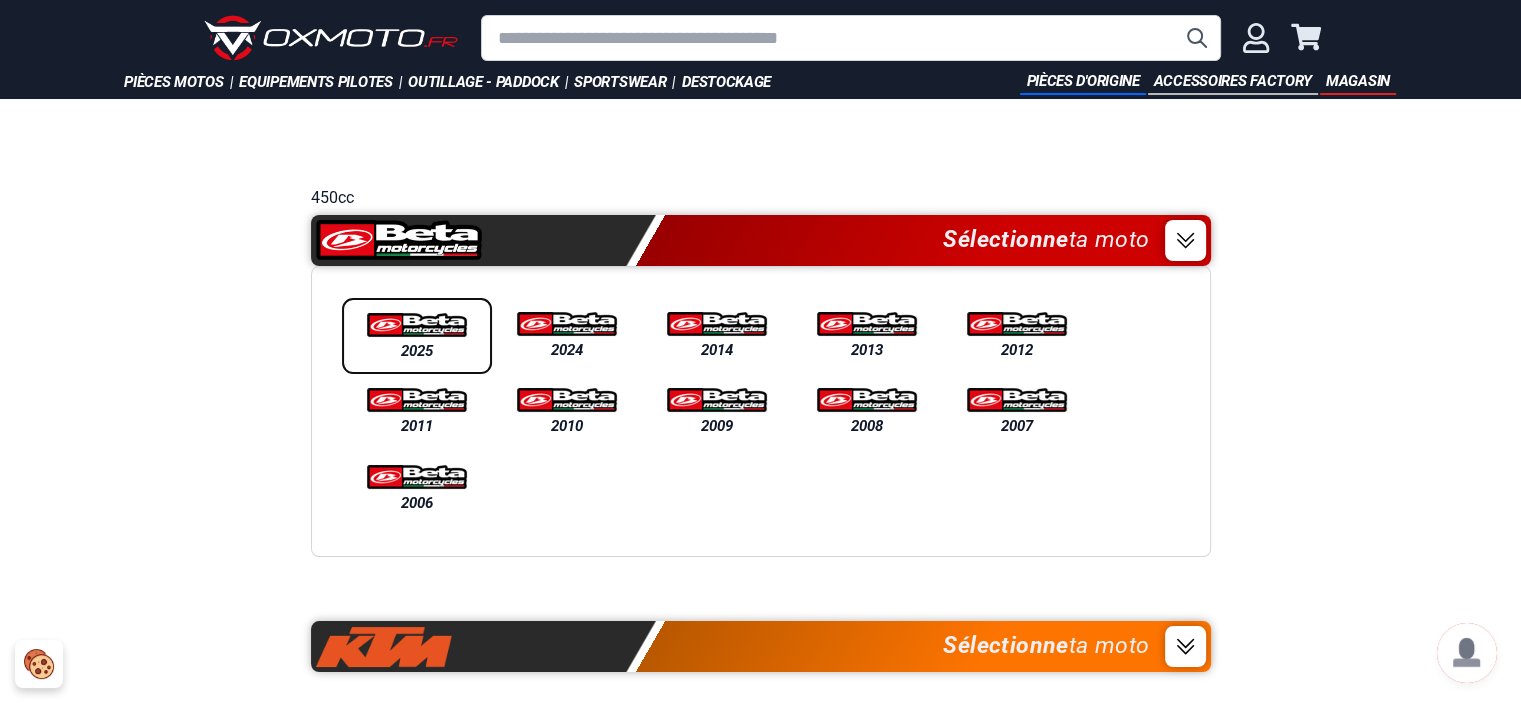 click at bounding box center [417, 325] 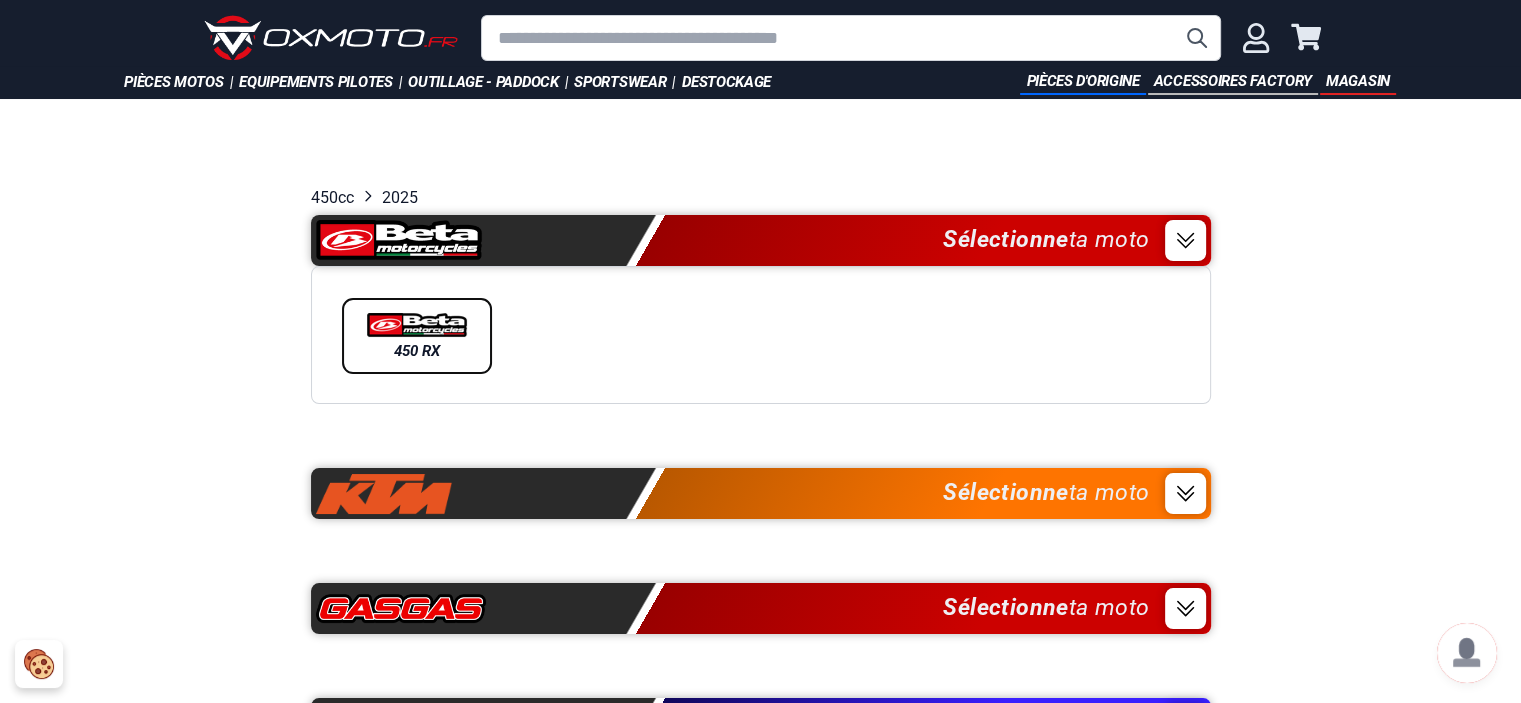 click on "450 RX" at bounding box center [417, 351] 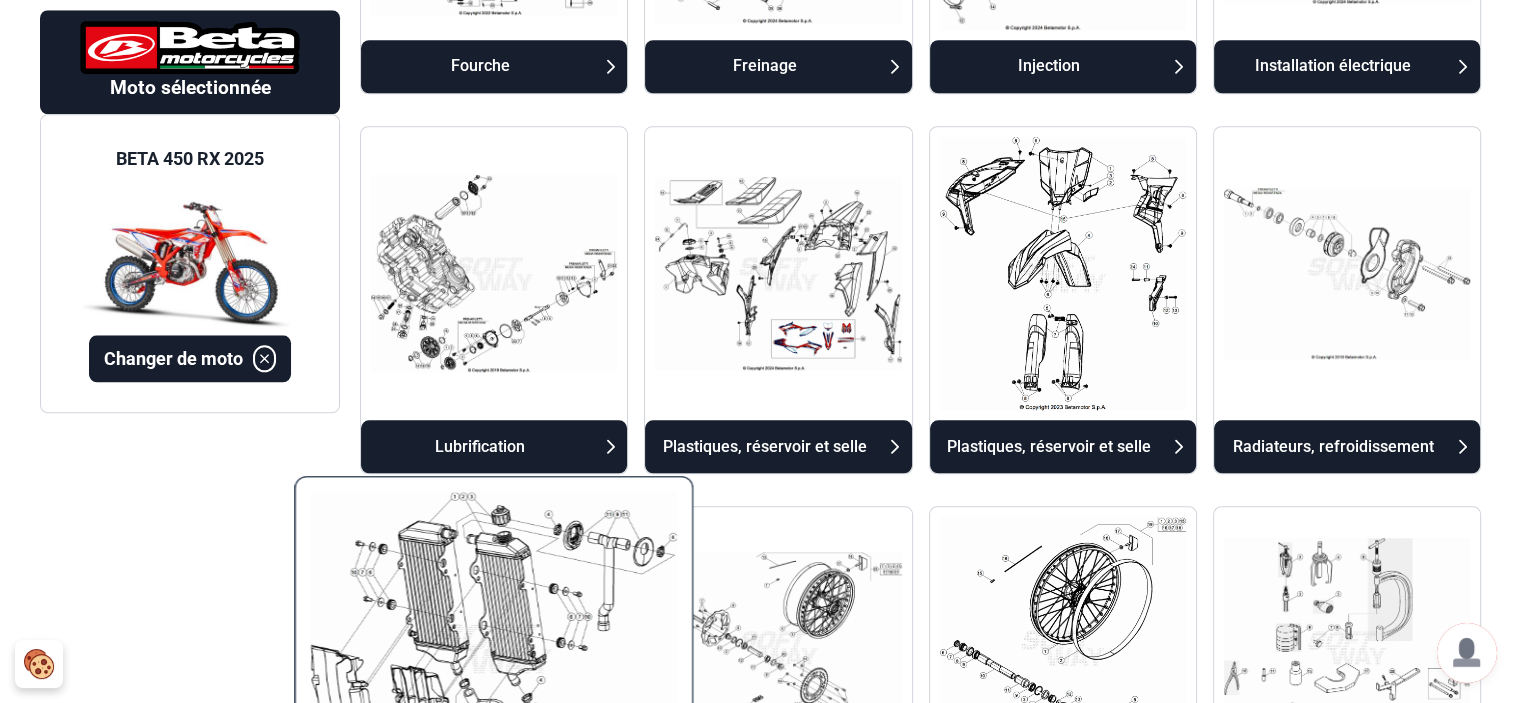 scroll, scrollTop: 2100, scrollLeft: 0, axis: vertical 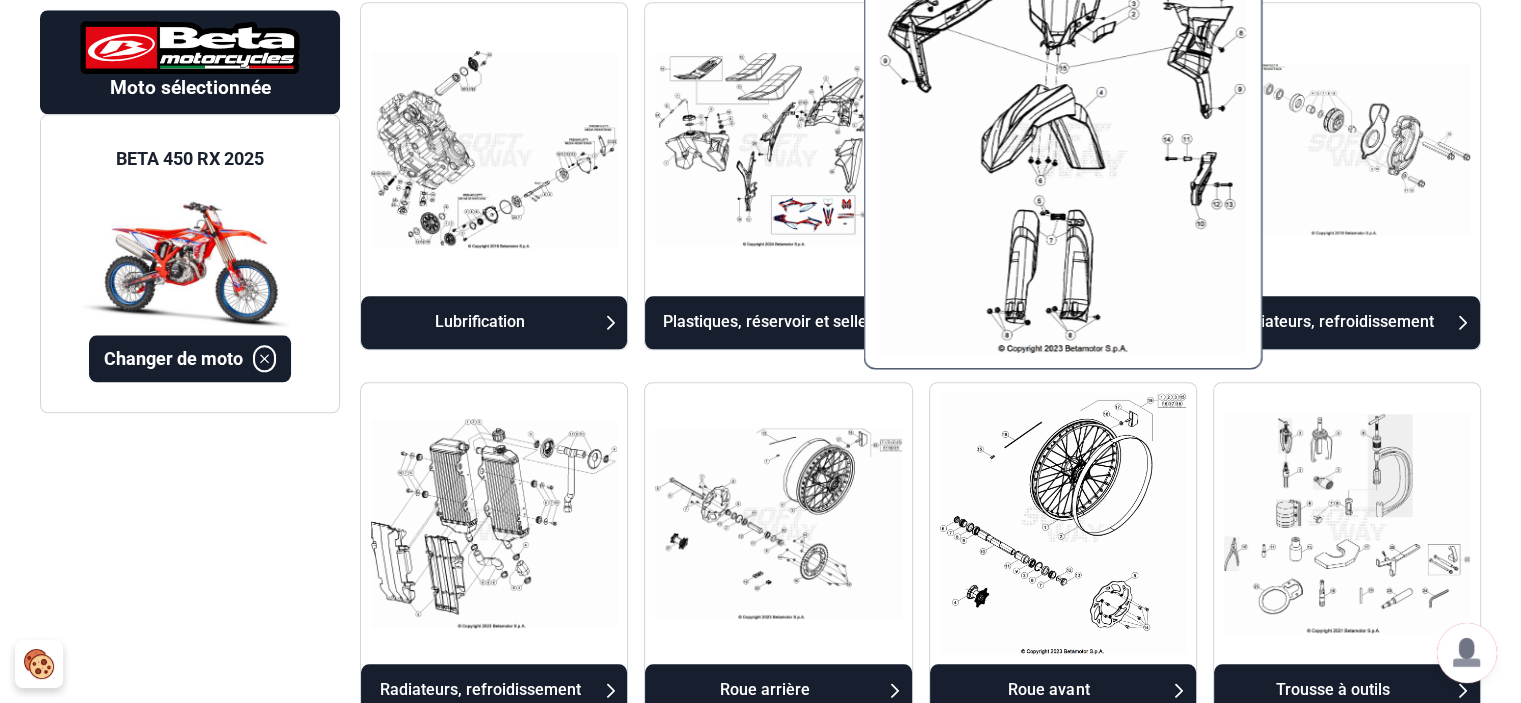 click at bounding box center [1062, 149] 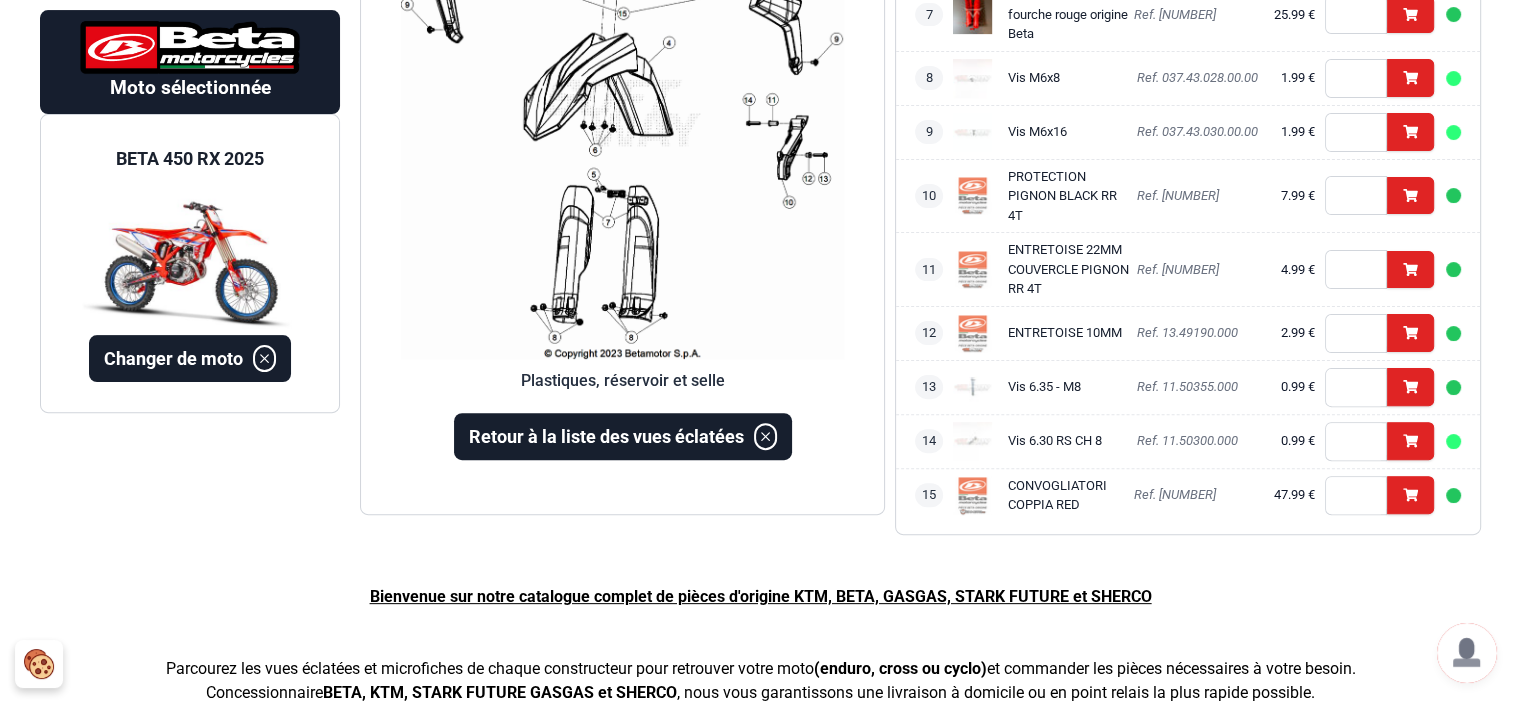 scroll, scrollTop: 464, scrollLeft: 0, axis: vertical 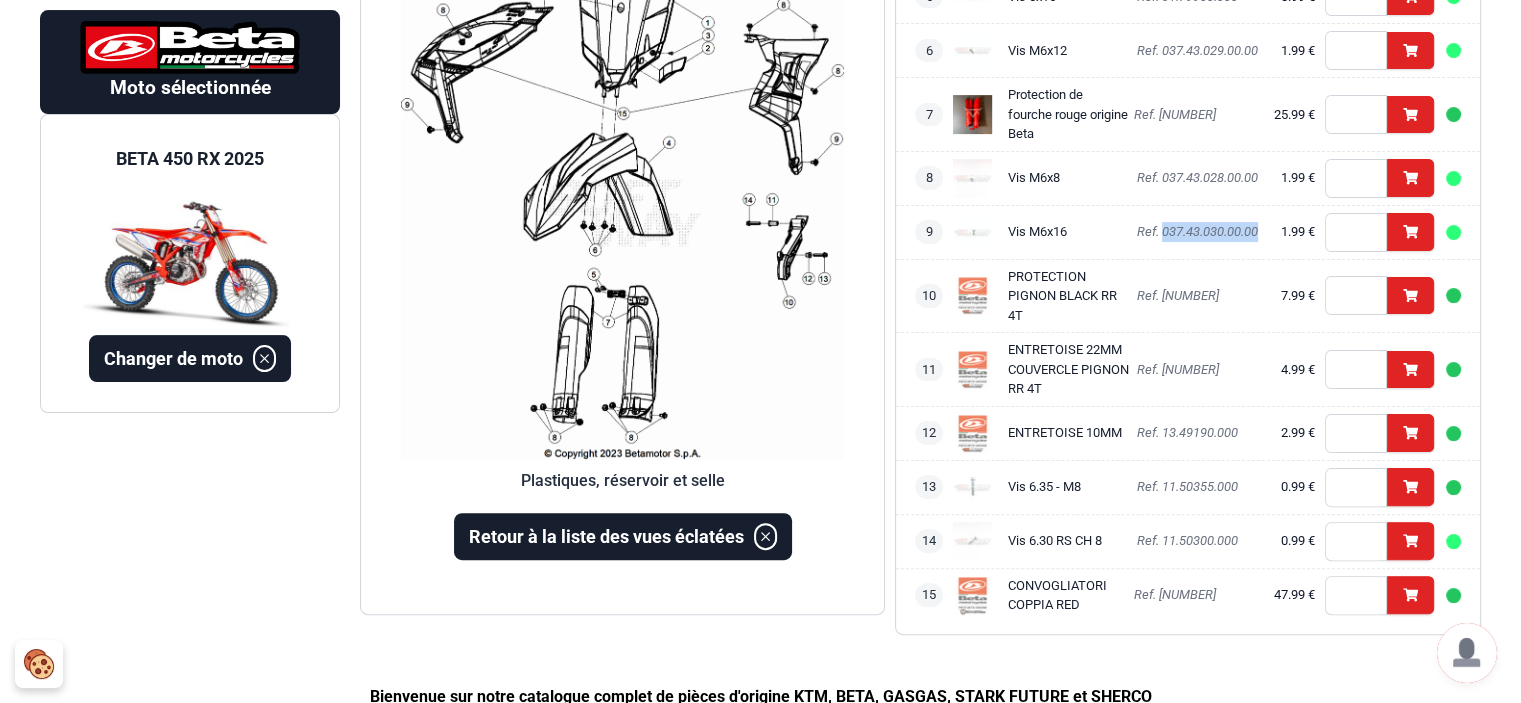 drag, startPoint x: 1161, startPoint y: 231, endPoint x: 1257, endPoint y: 236, distance: 96.13012 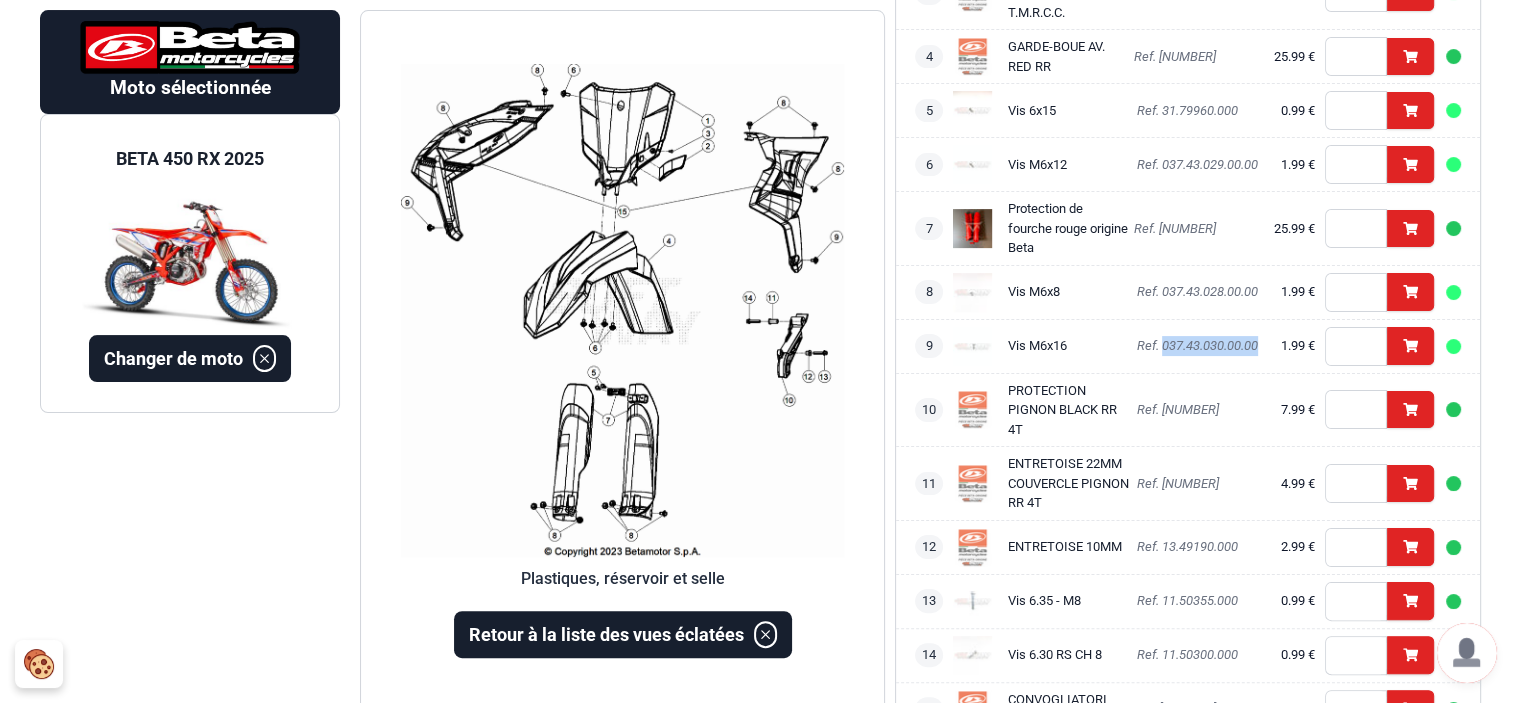 scroll, scrollTop: 164, scrollLeft: 0, axis: vertical 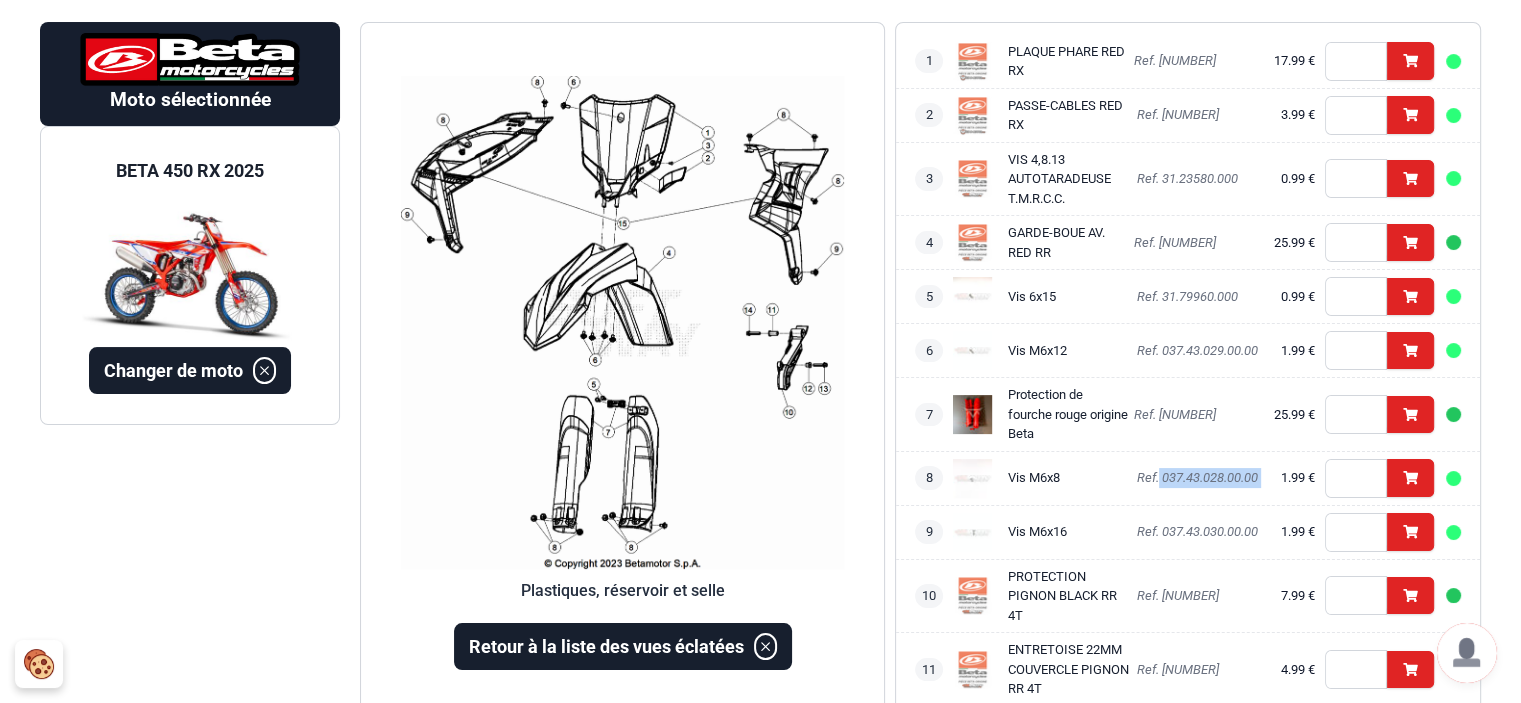 drag, startPoint x: 1158, startPoint y: 473, endPoint x: 1275, endPoint y: 477, distance: 117.06836 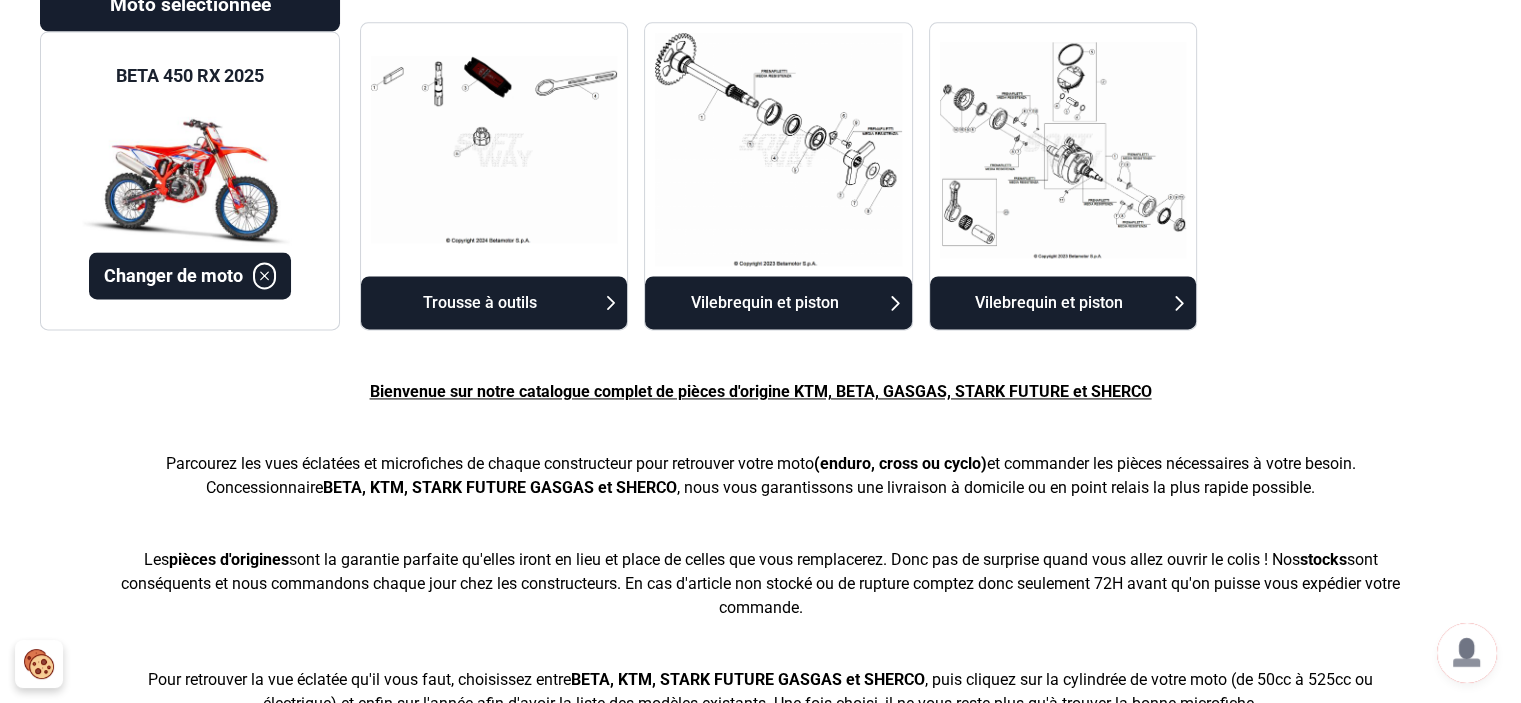 scroll, scrollTop: 2630, scrollLeft: 0, axis: vertical 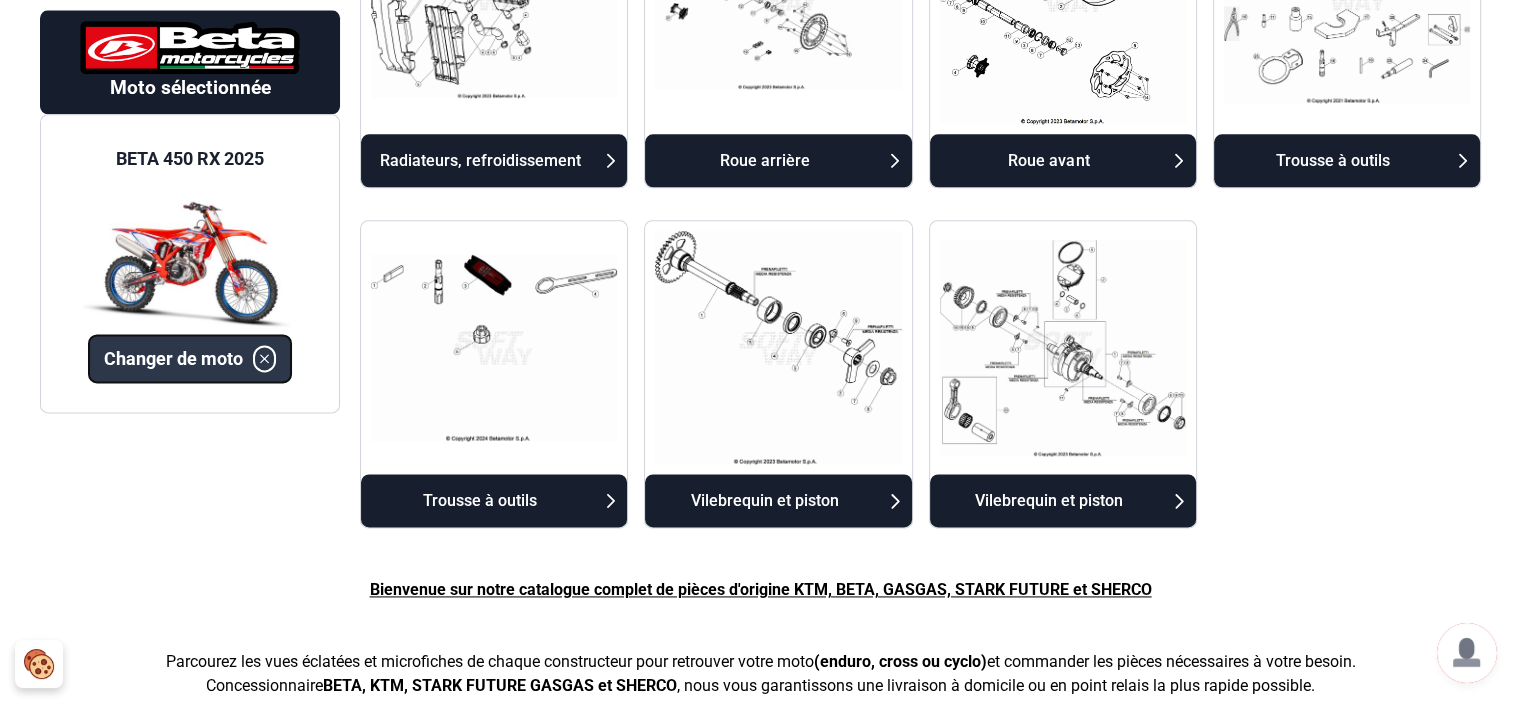 click on "Changer de moto" at bounding box center (173, 359) 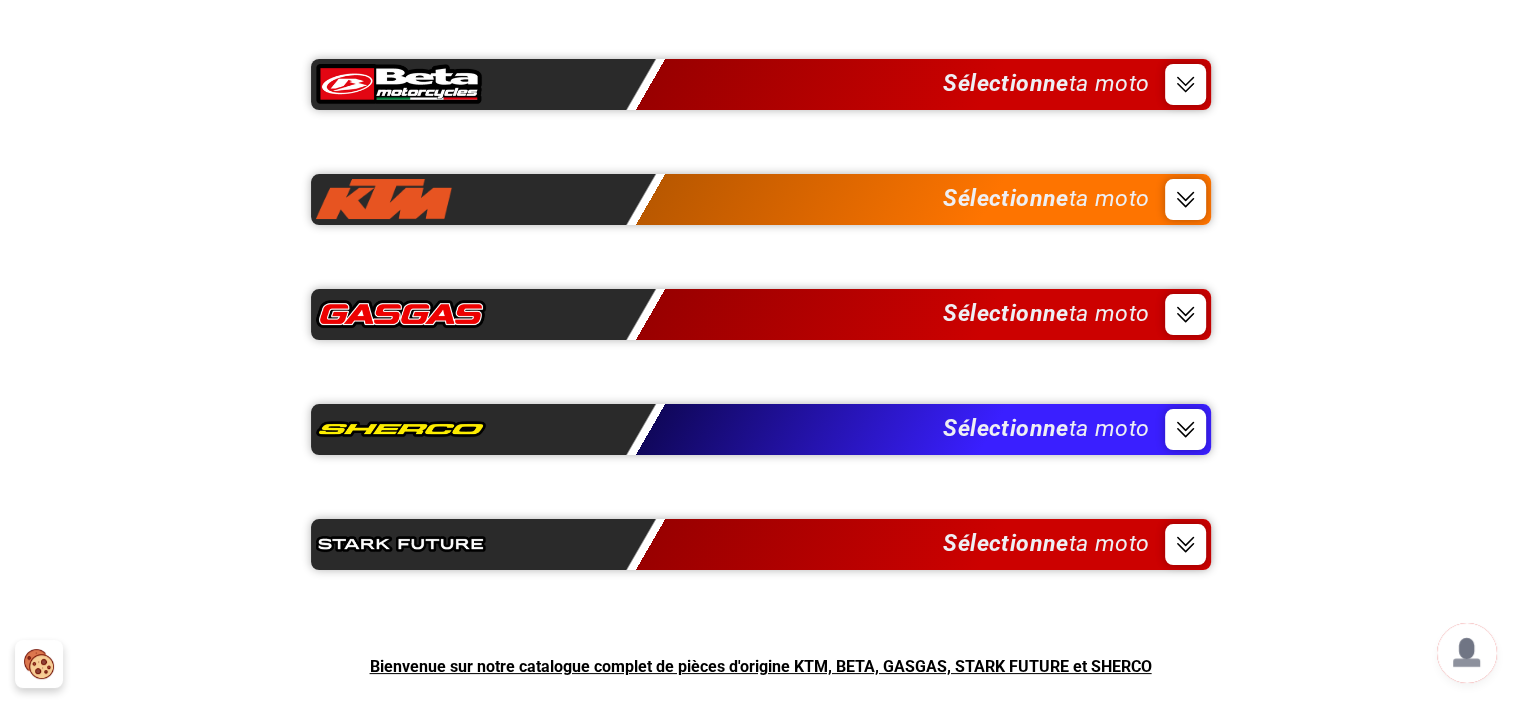 scroll, scrollTop: 0, scrollLeft: 0, axis: both 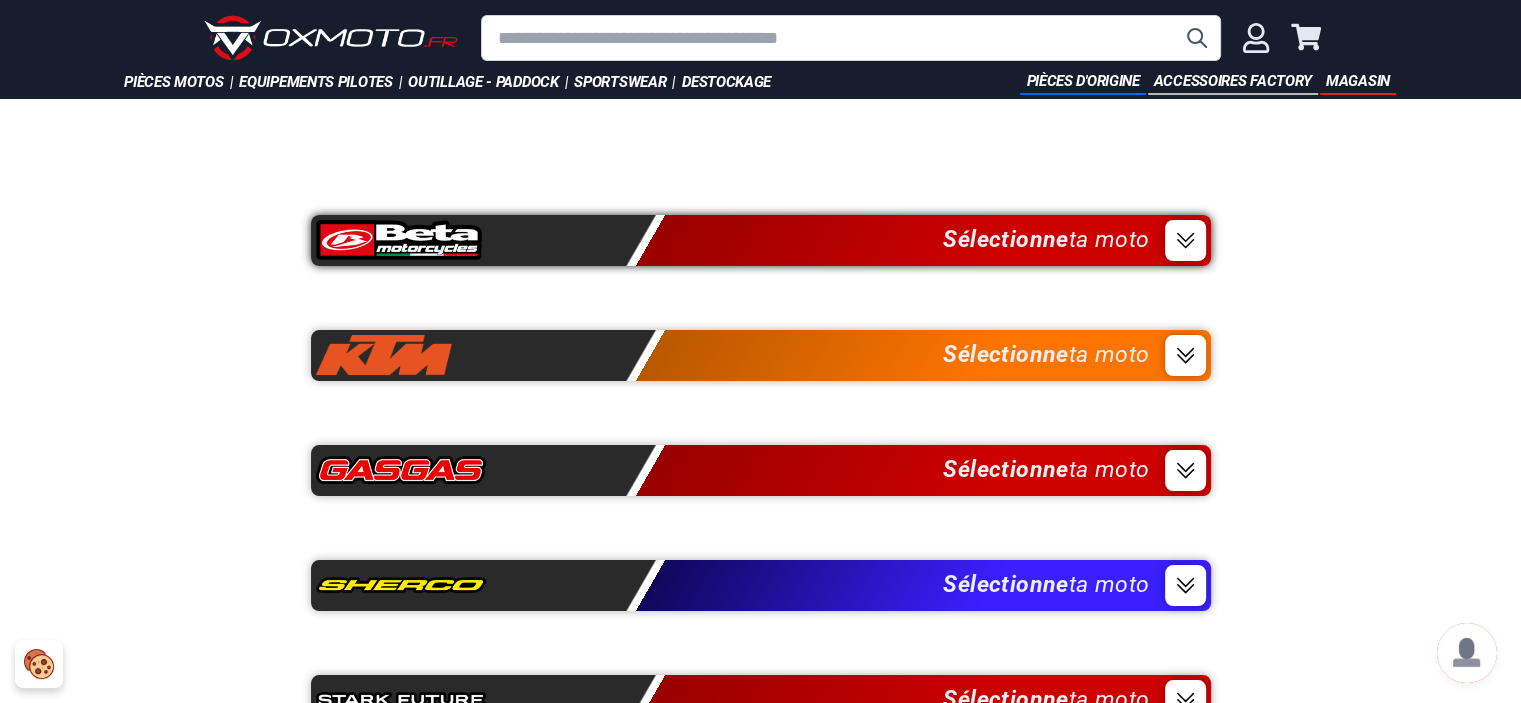 click on "Sélectionne  ta moto" at bounding box center [1046, 240] 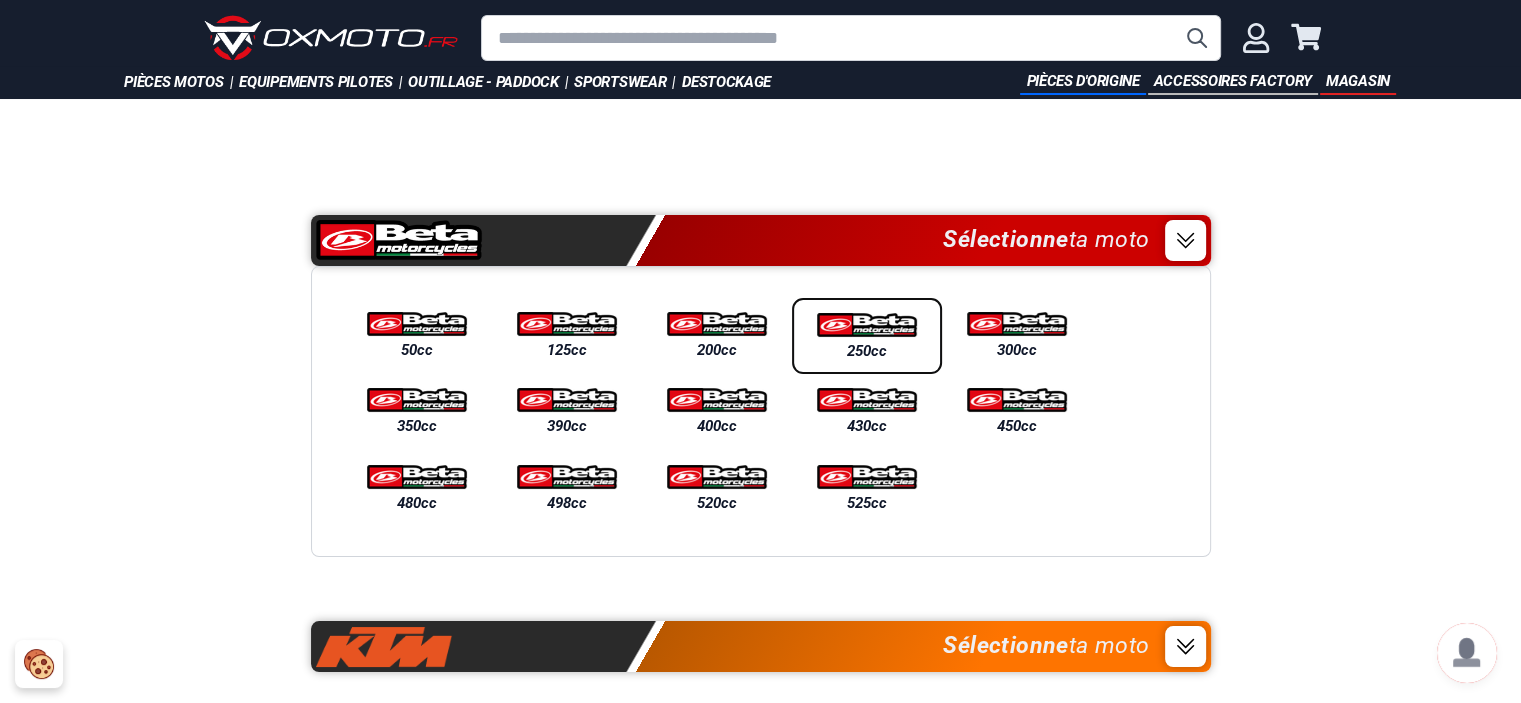 click at bounding box center [867, 325] 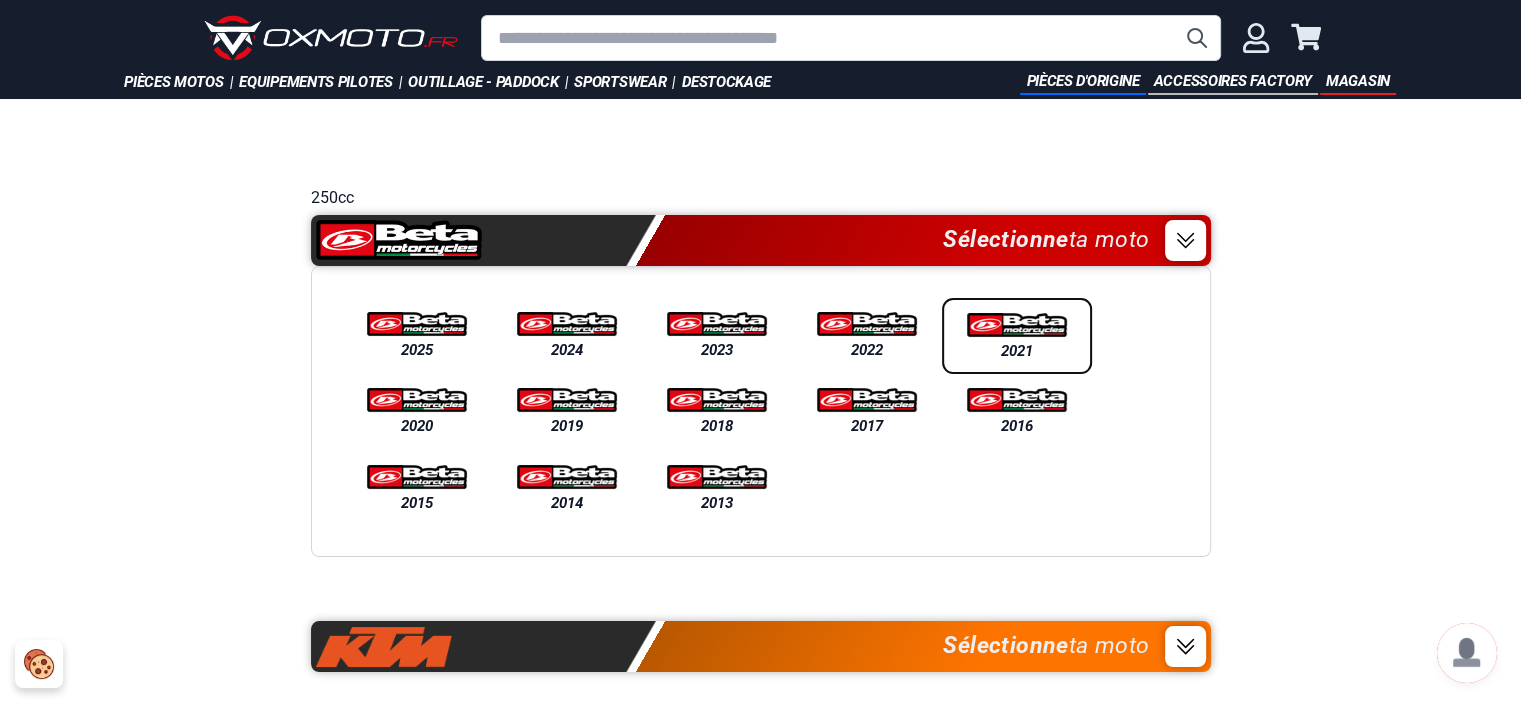 click on "2021" at bounding box center [1017, 351] 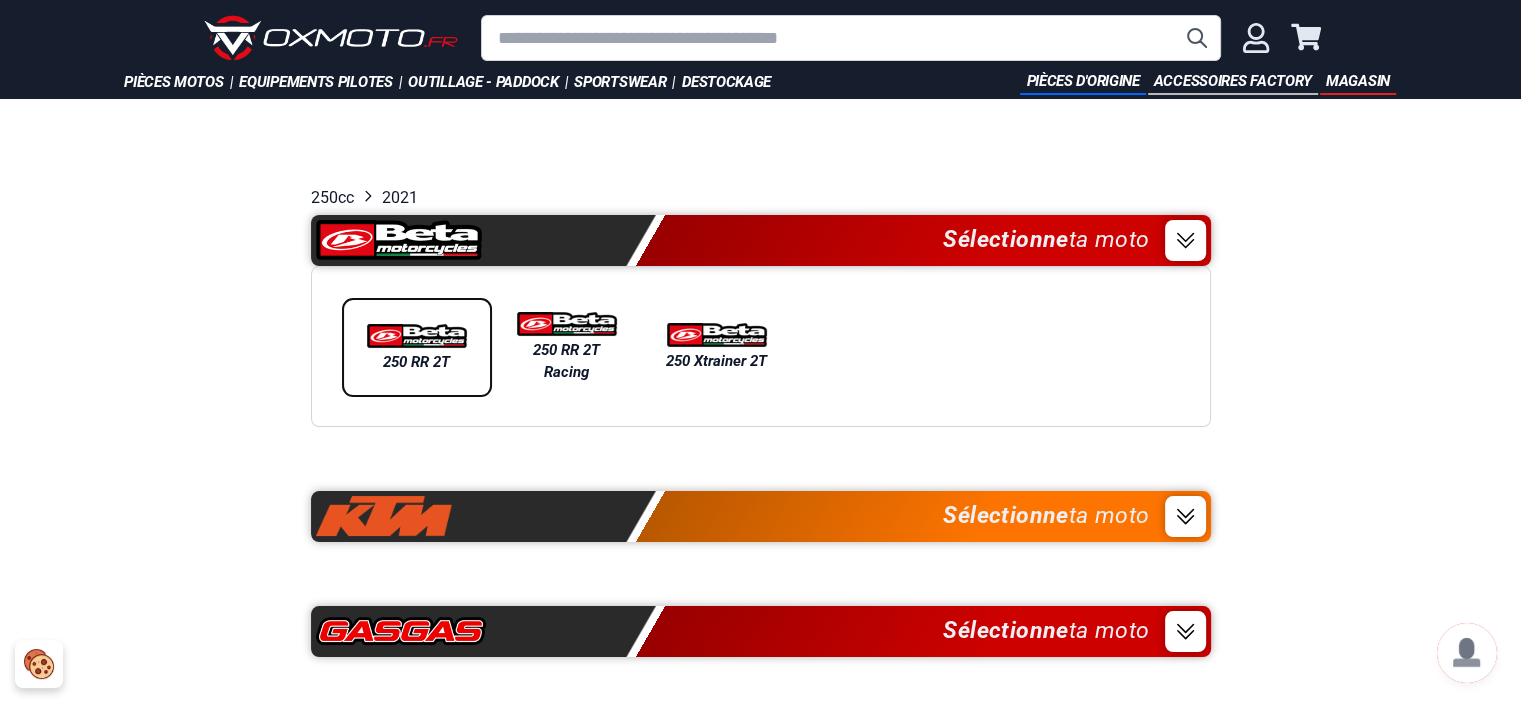 click at bounding box center (417, 336) 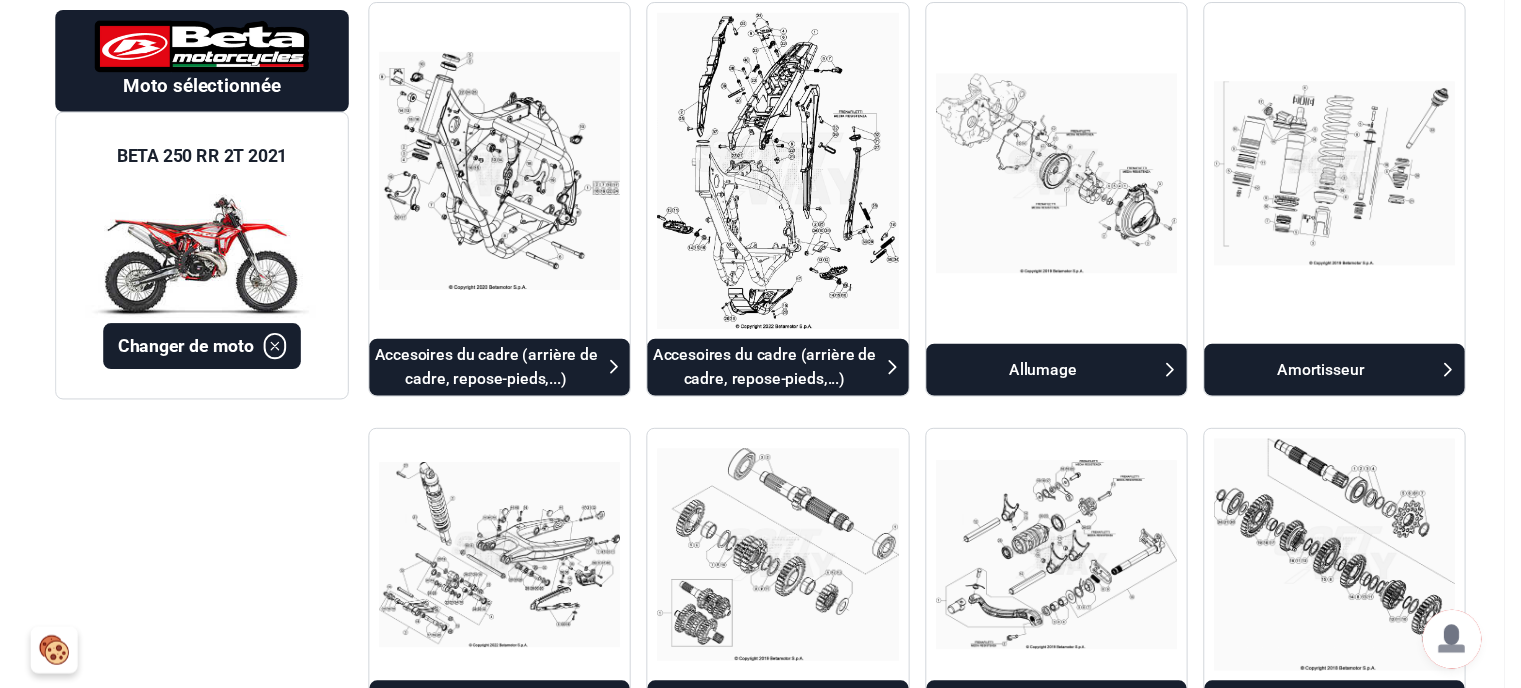 scroll, scrollTop: 0, scrollLeft: 0, axis: both 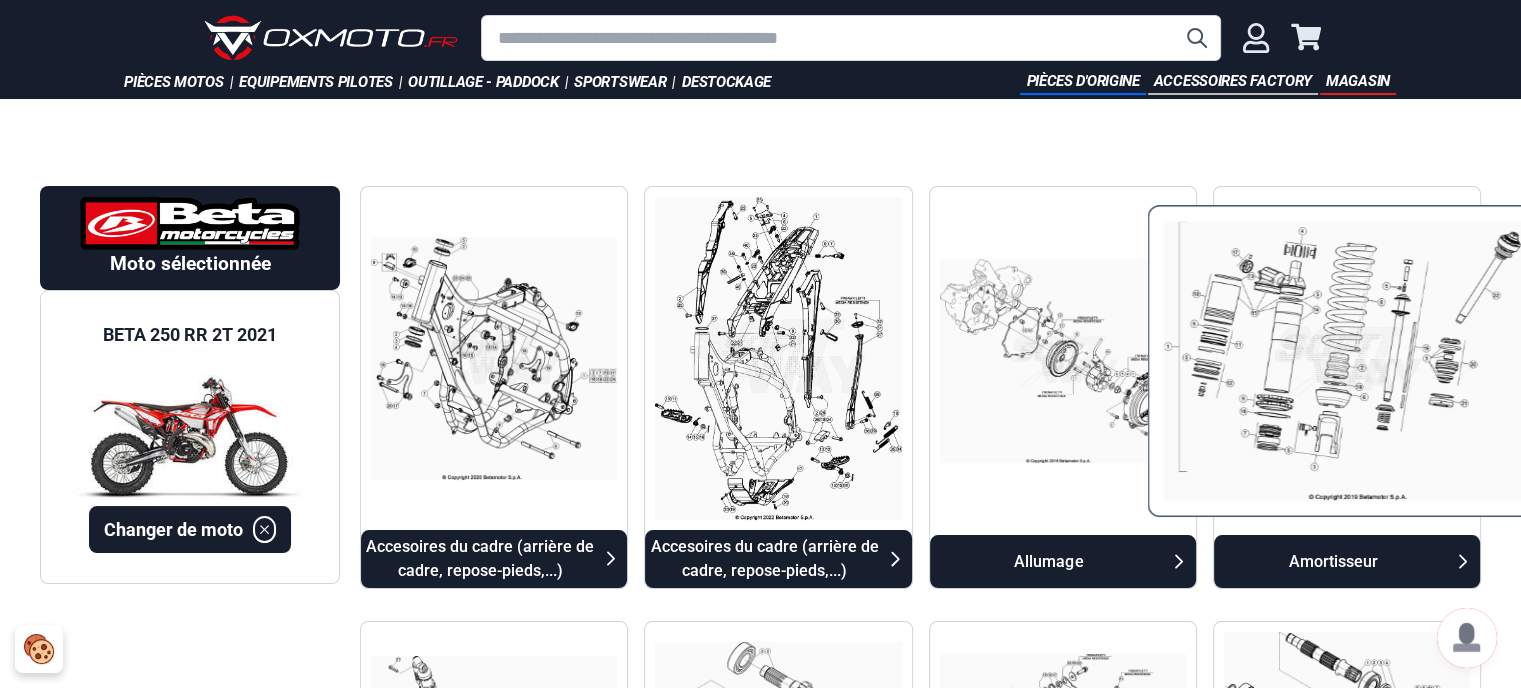 click at bounding box center [1346, 361] 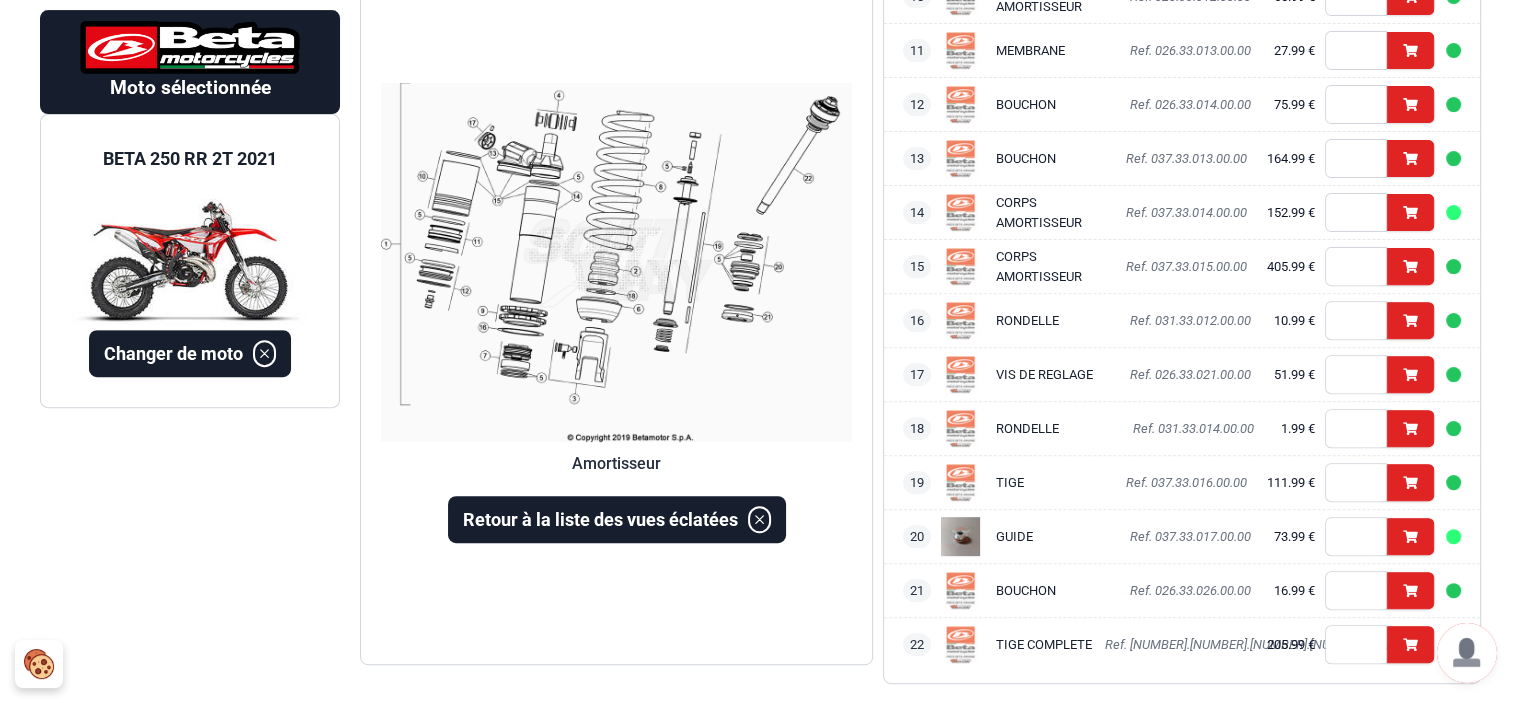 scroll, scrollTop: 664, scrollLeft: 0, axis: vertical 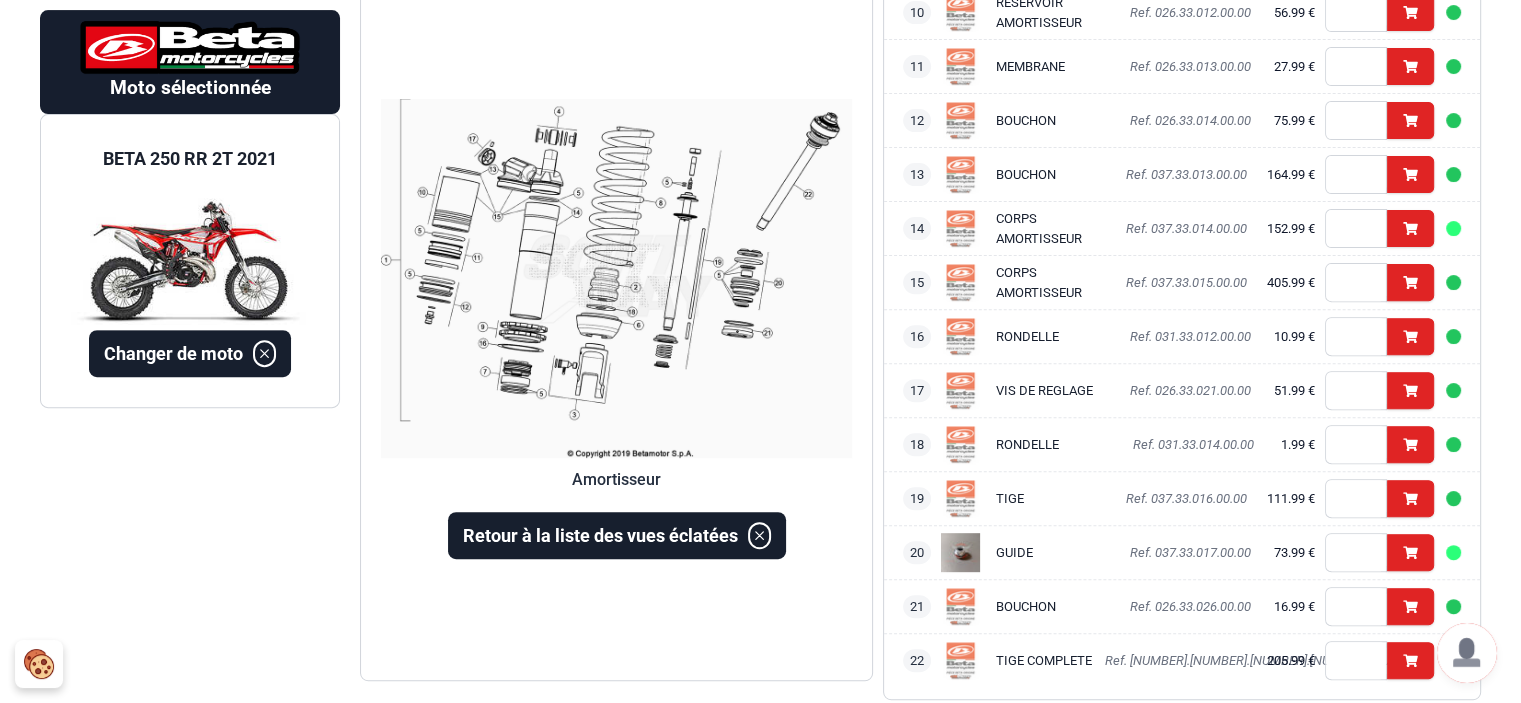 click on "Ref. 037.33.017.00.00" at bounding box center (1194, 553) 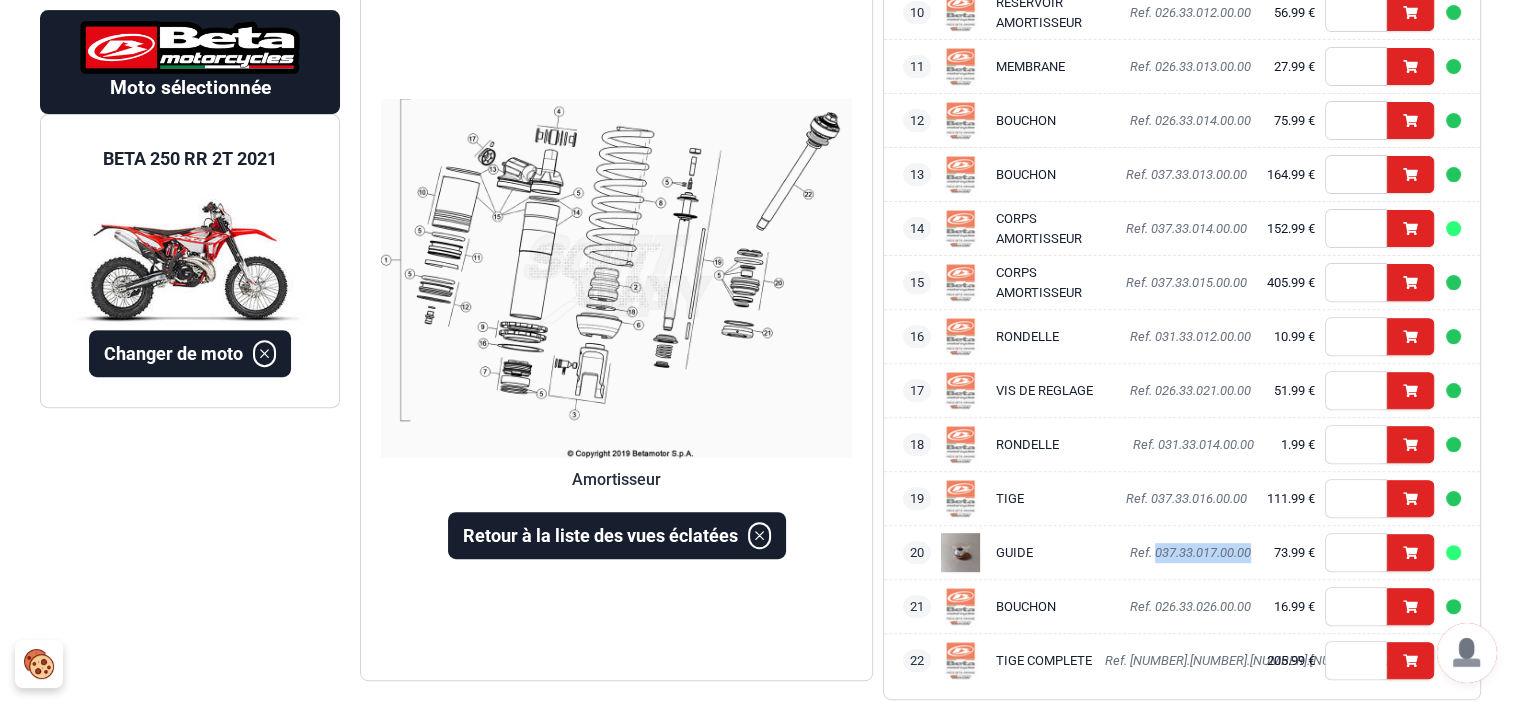 click on "Ref. 037.33.017.00.00" at bounding box center (1194, 553) 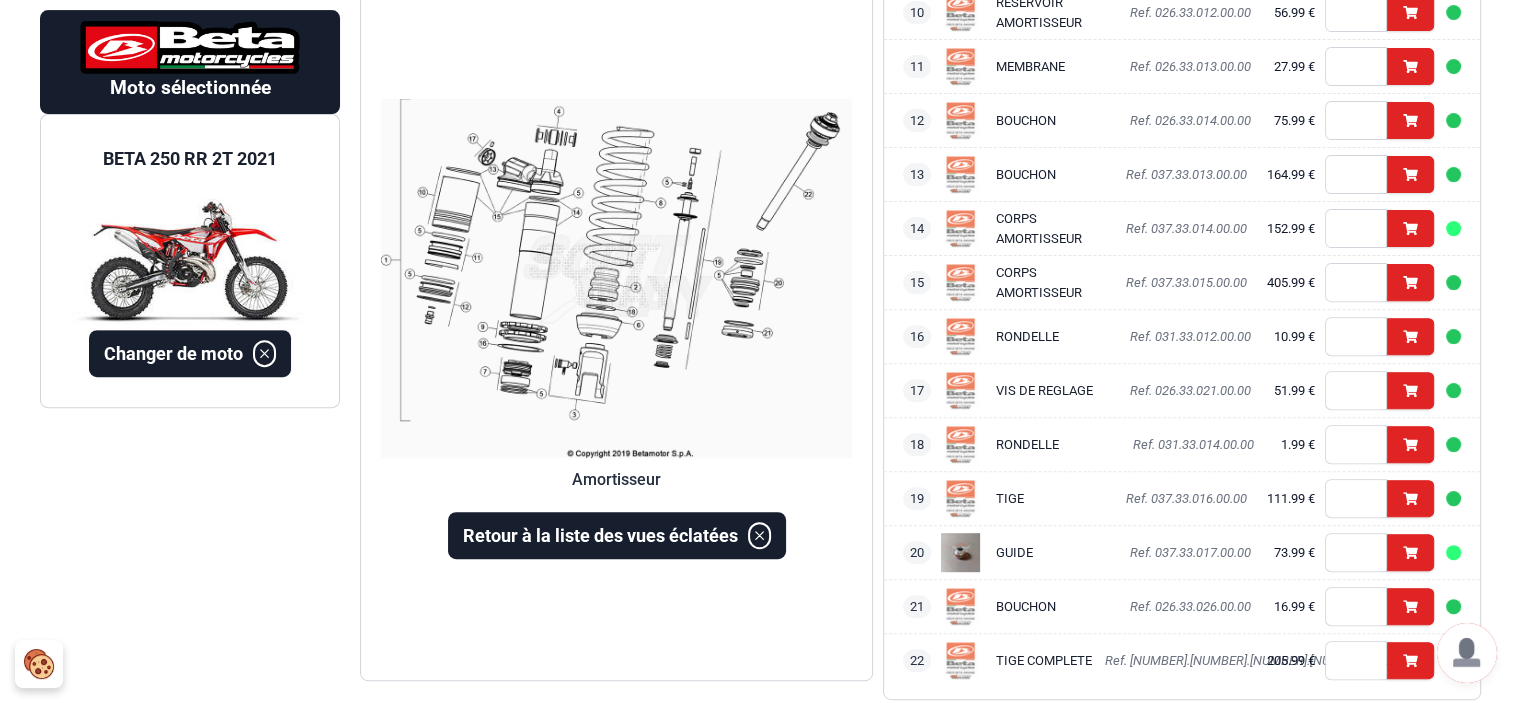 click on "Moto sélectionnée
BETA 250 RR 2T 2021
Changer de moto" at bounding box center [190, 111] 